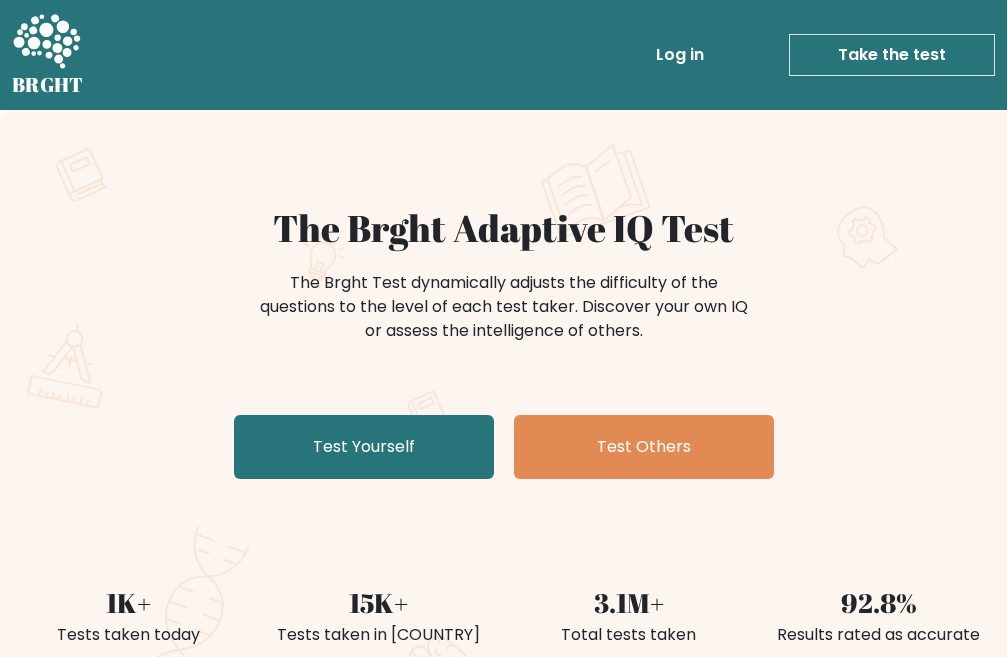scroll, scrollTop: 0, scrollLeft: 0, axis: both 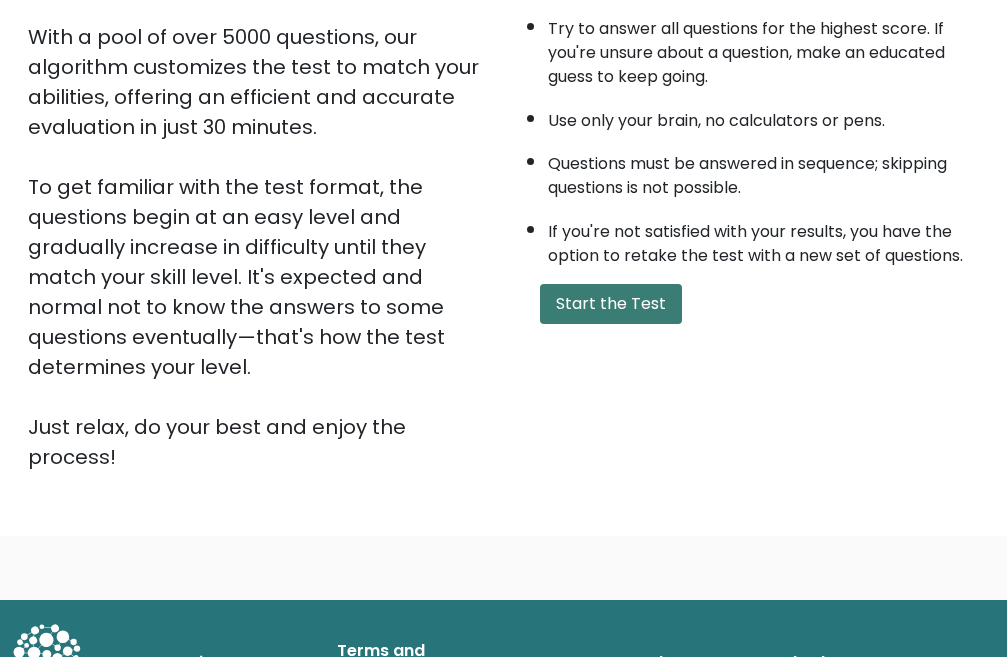 click on "Start the Test" at bounding box center (611, 304) 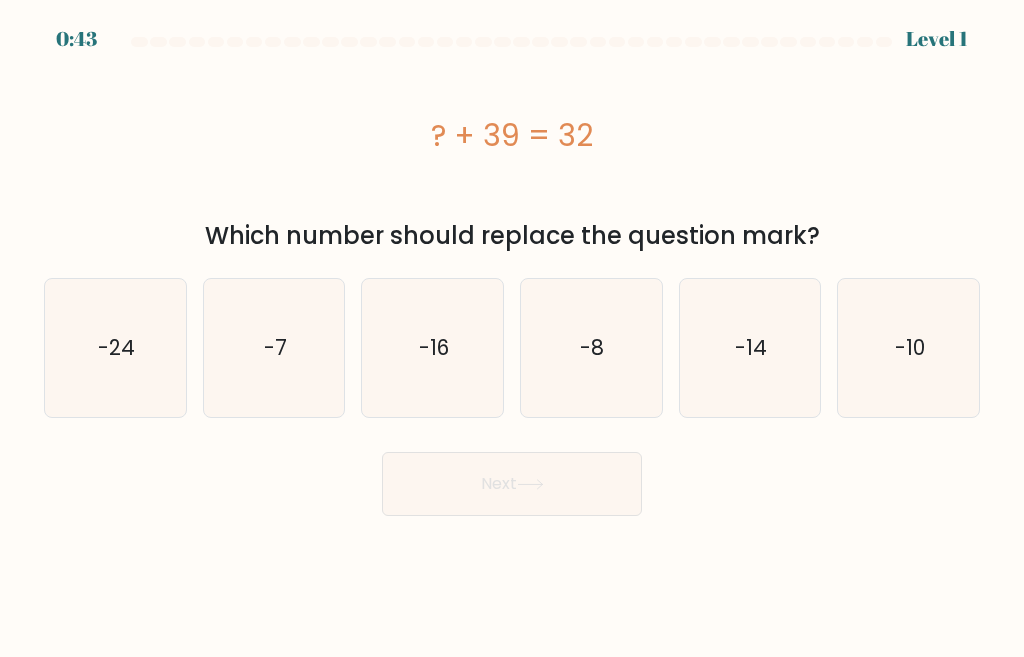 scroll, scrollTop: 0, scrollLeft: 0, axis: both 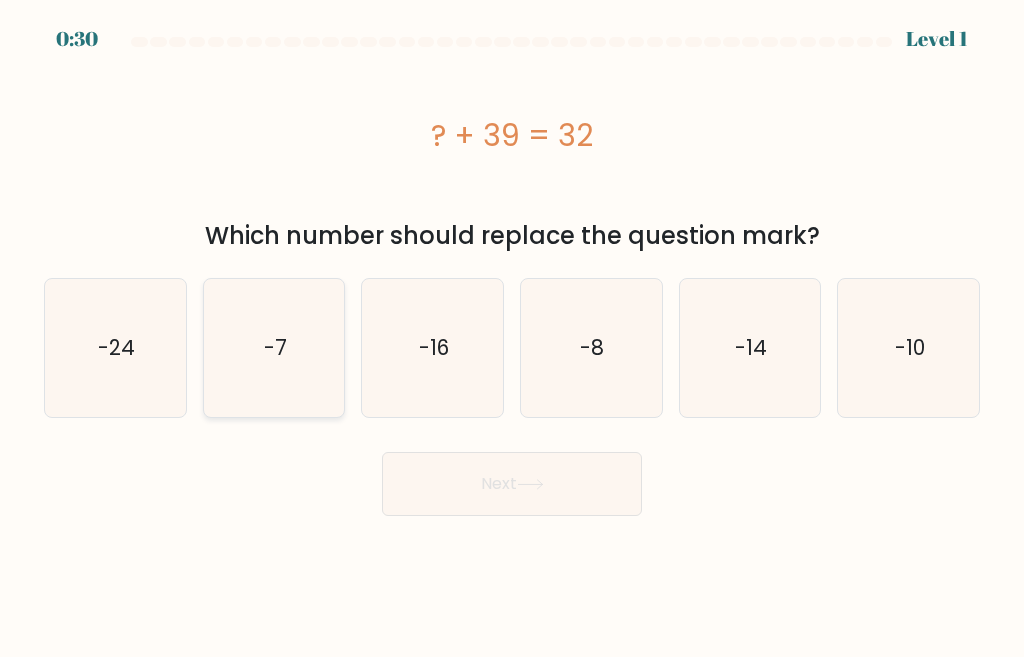 click on "-7" at bounding box center [274, 348] 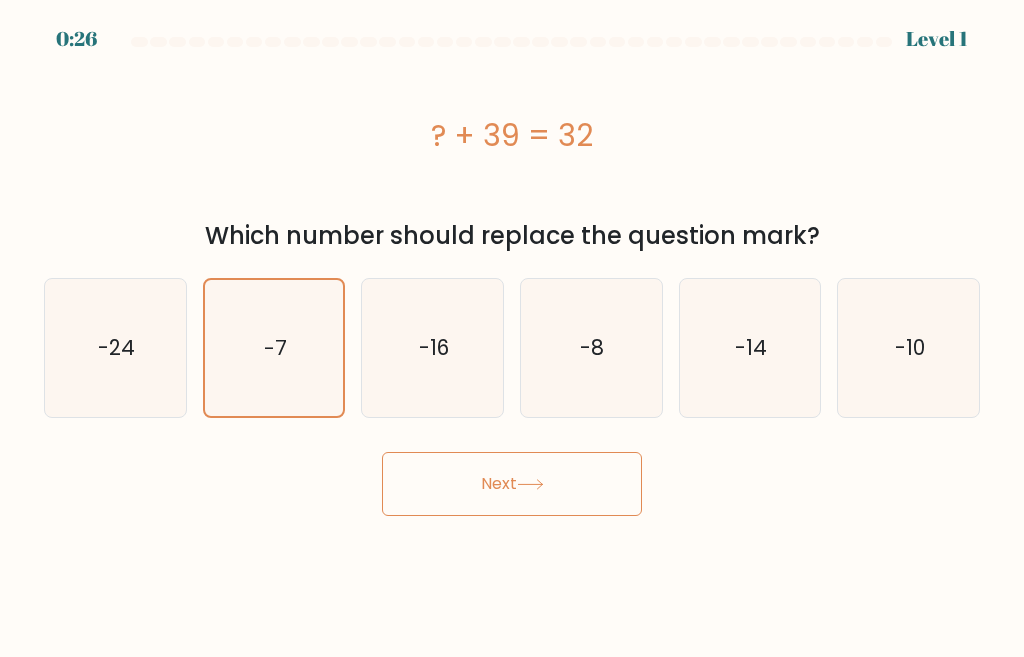 click on "Next" at bounding box center (512, 484) 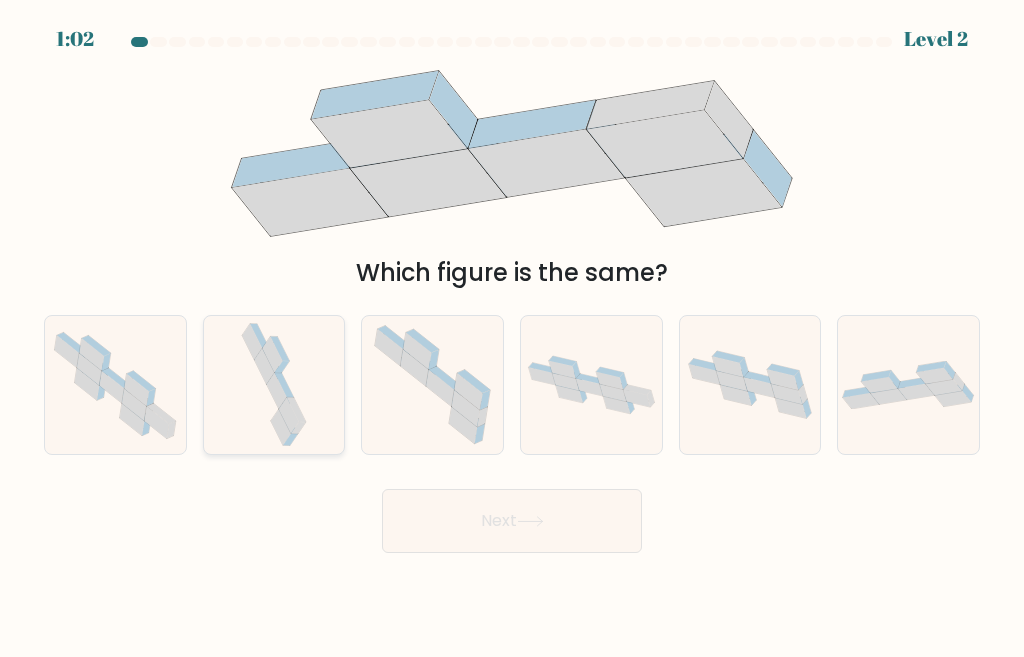 click at bounding box center (296, 410) 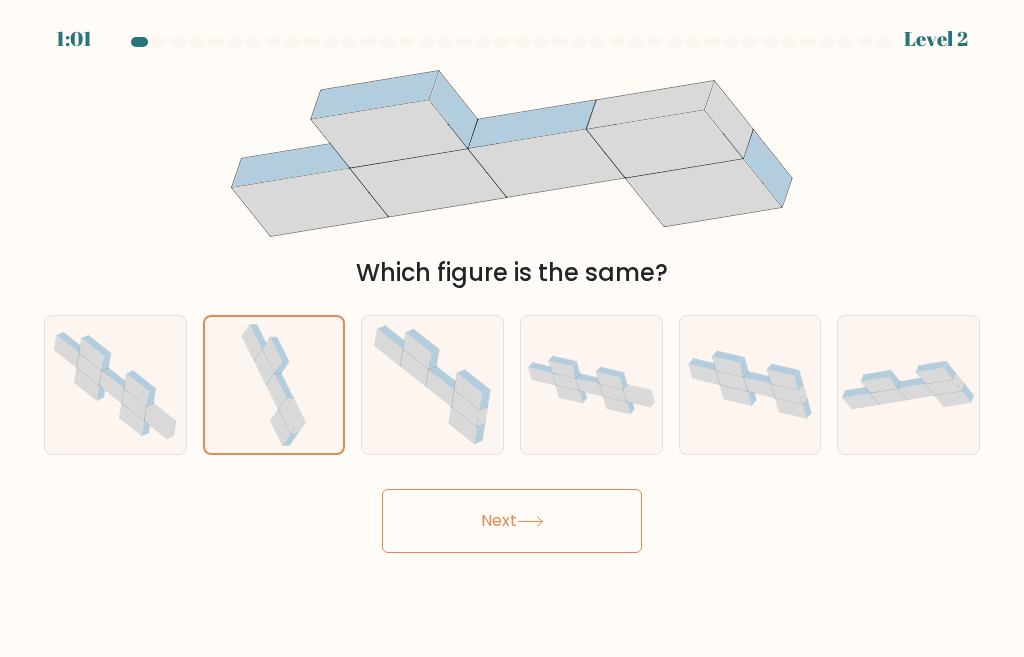 click on "Next" at bounding box center (512, 521) 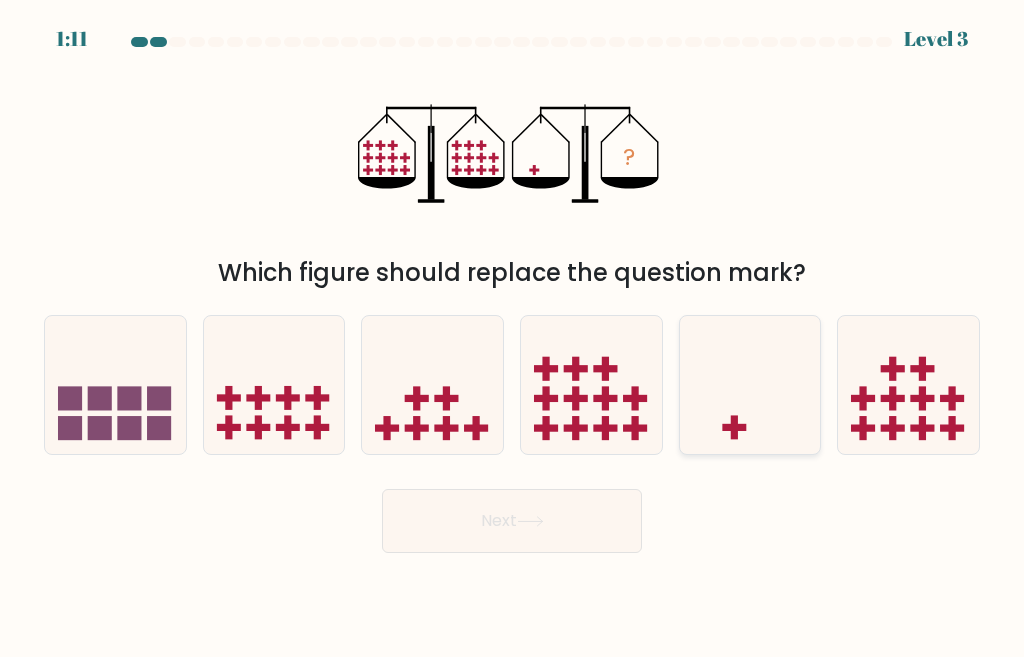 click at bounding box center [750, 385] 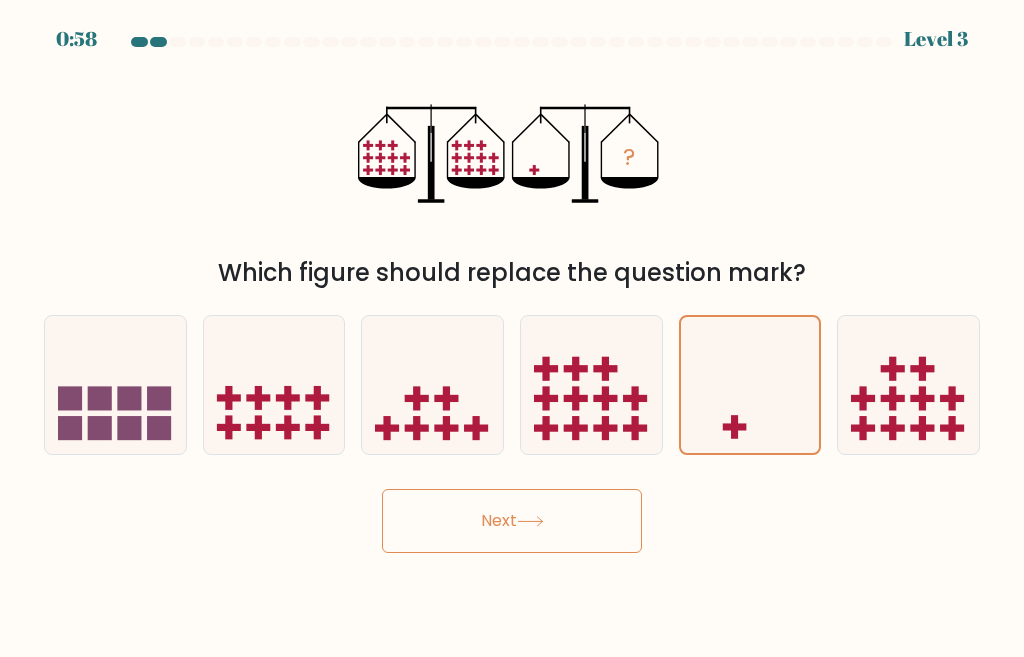 click on "Next" at bounding box center [512, 521] 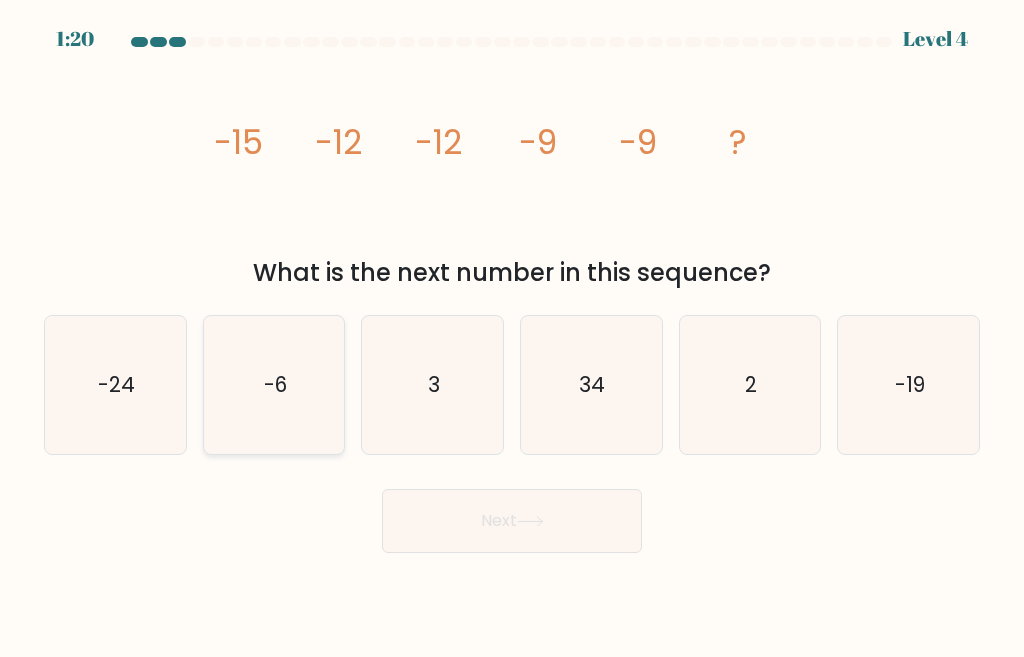 click on "-6" at bounding box center (275, 384) 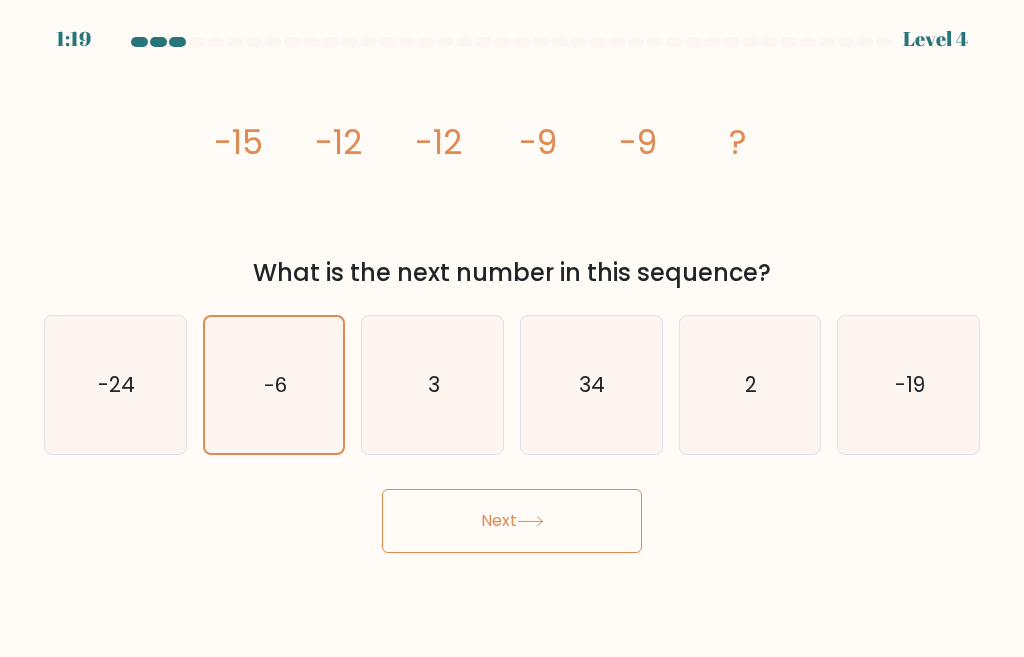 click on "Next" at bounding box center [512, 521] 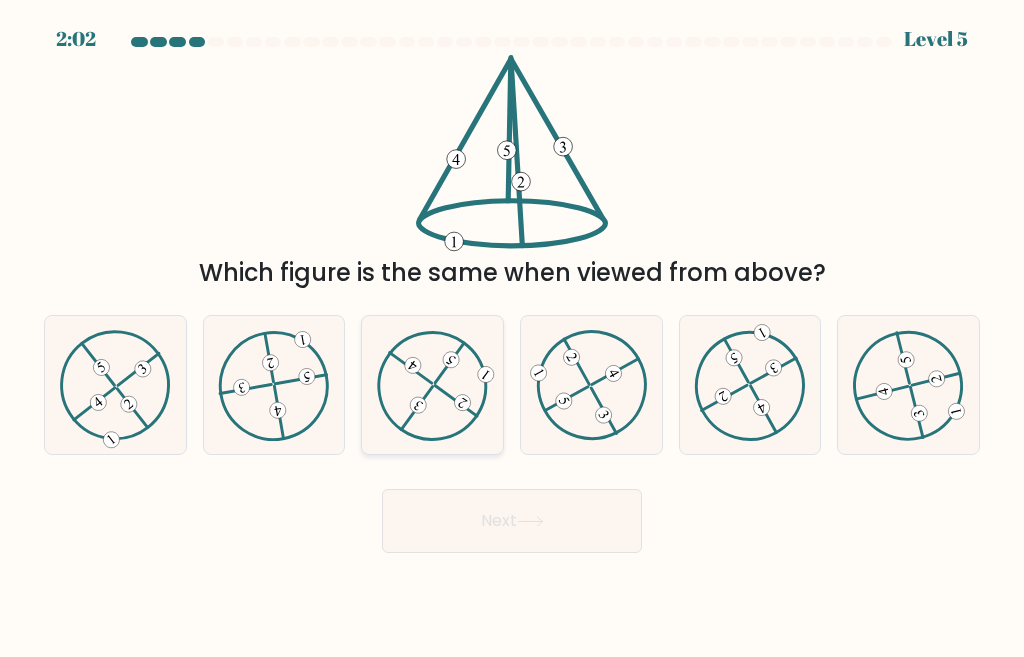 click at bounding box center [432, 385] 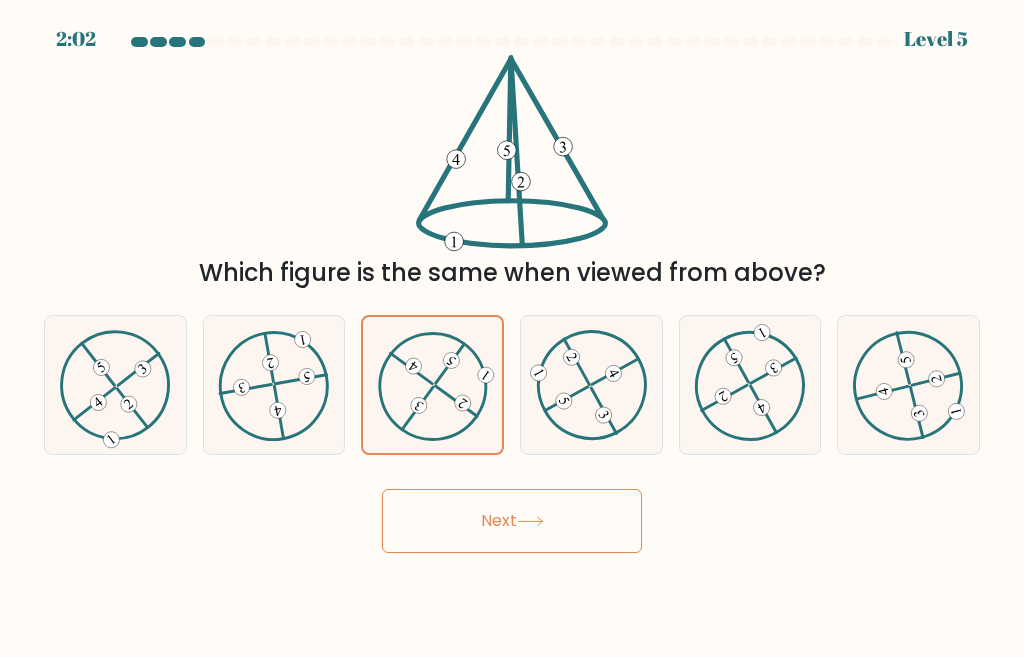 click on "Next" at bounding box center (512, 521) 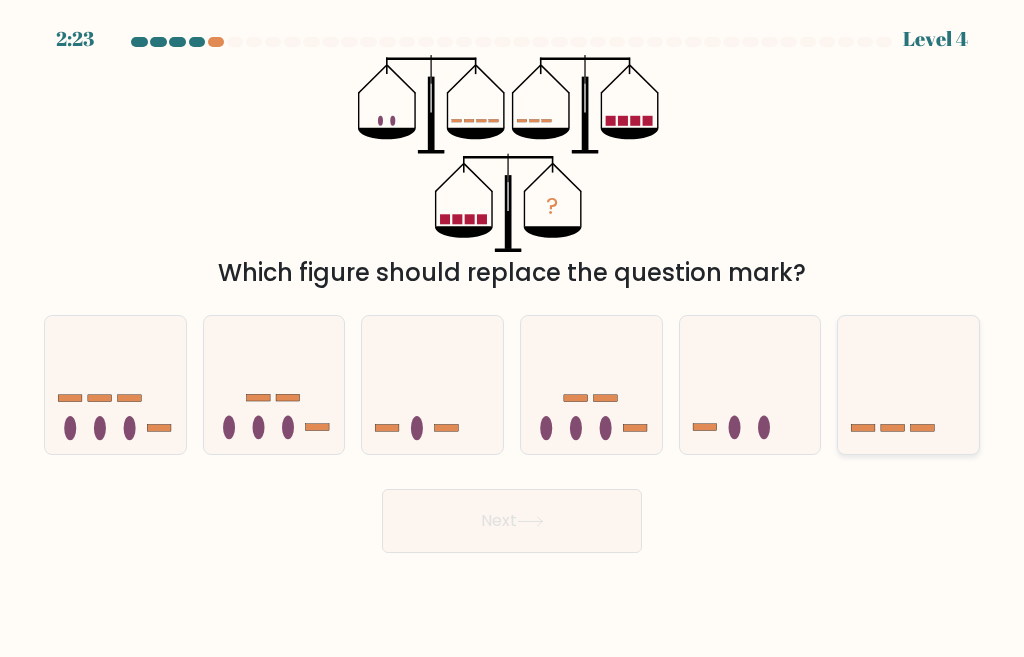 click at bounding box center (908, 385) 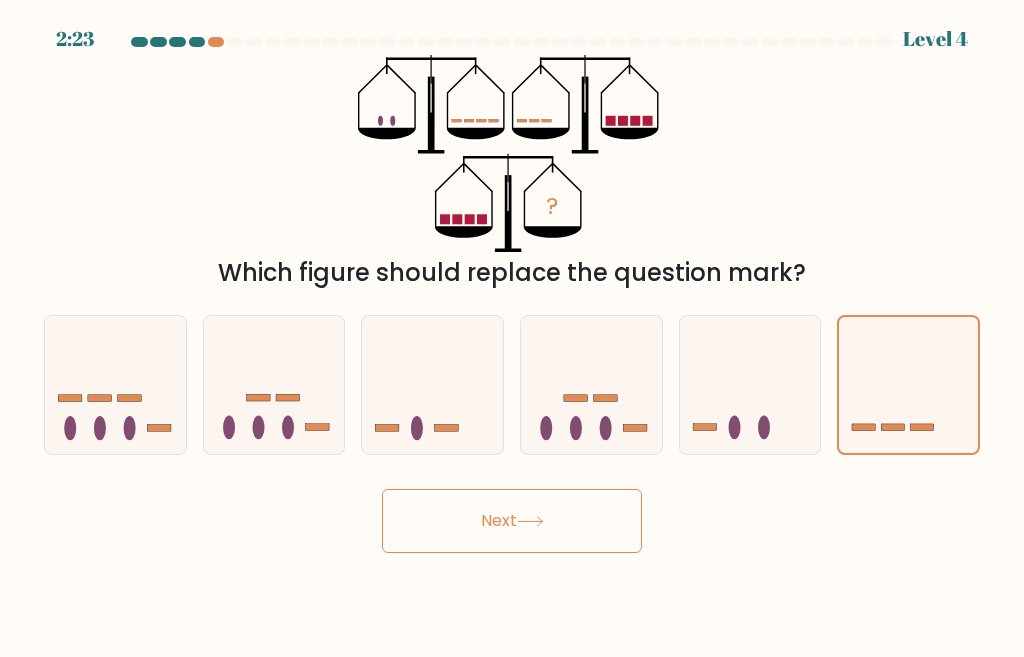 click on "Next" at bounding box center [512, 521] 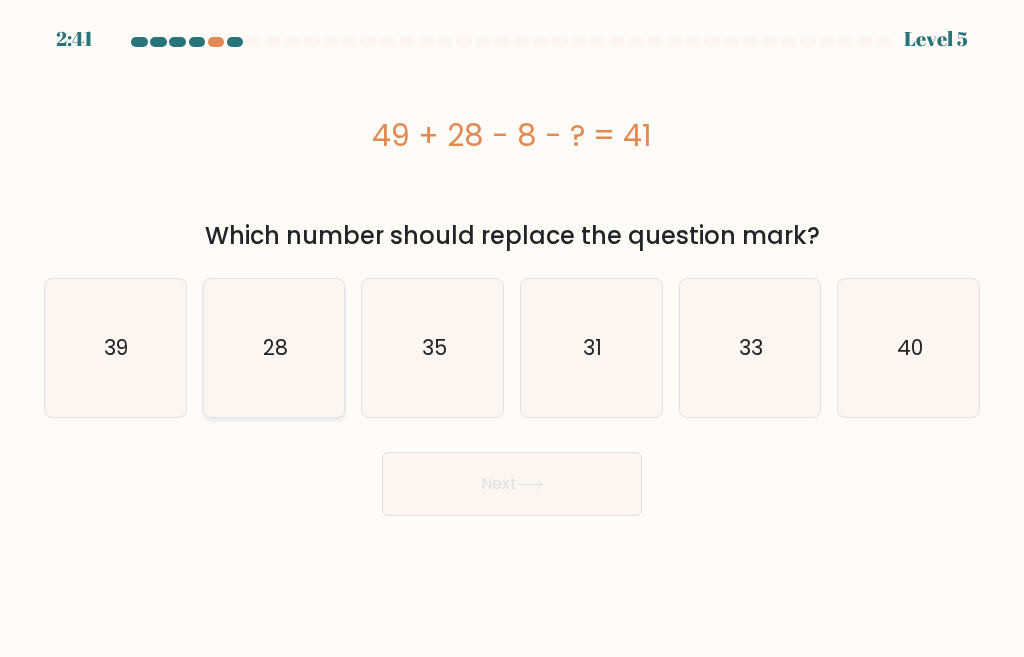 click on "28" at bounding box center (274, 348) 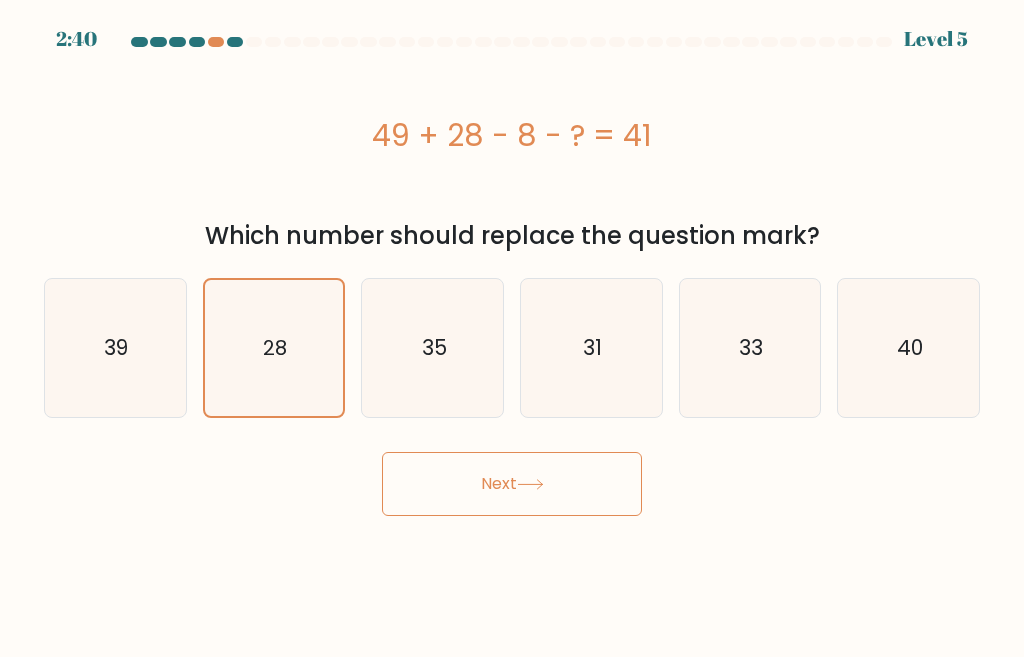 click on "Next" at bounding box center [512, 484] 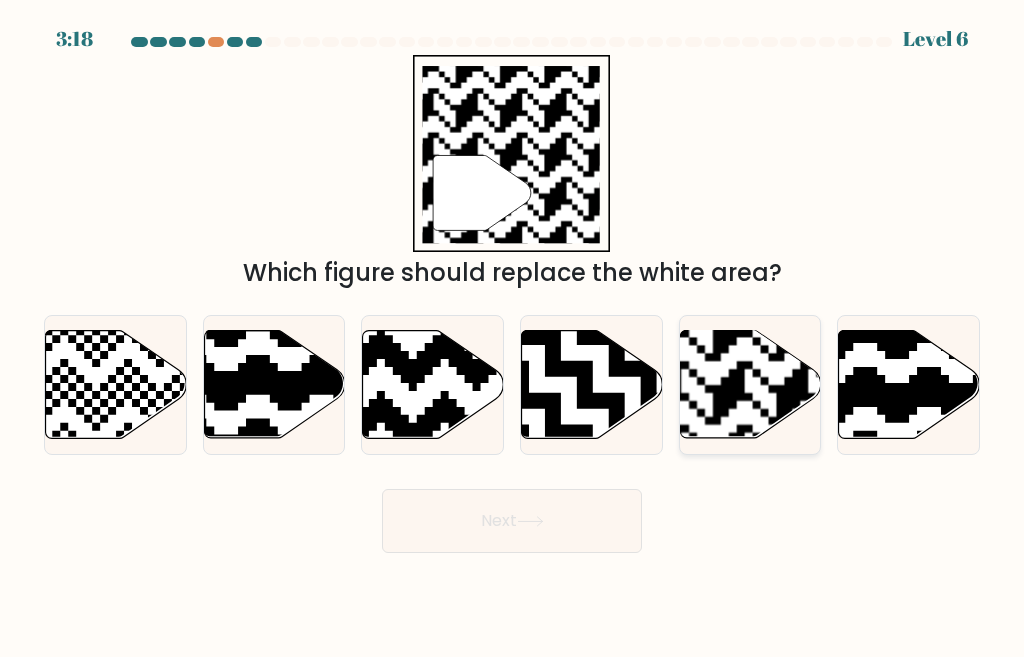 click at bounding box center [792, 329] 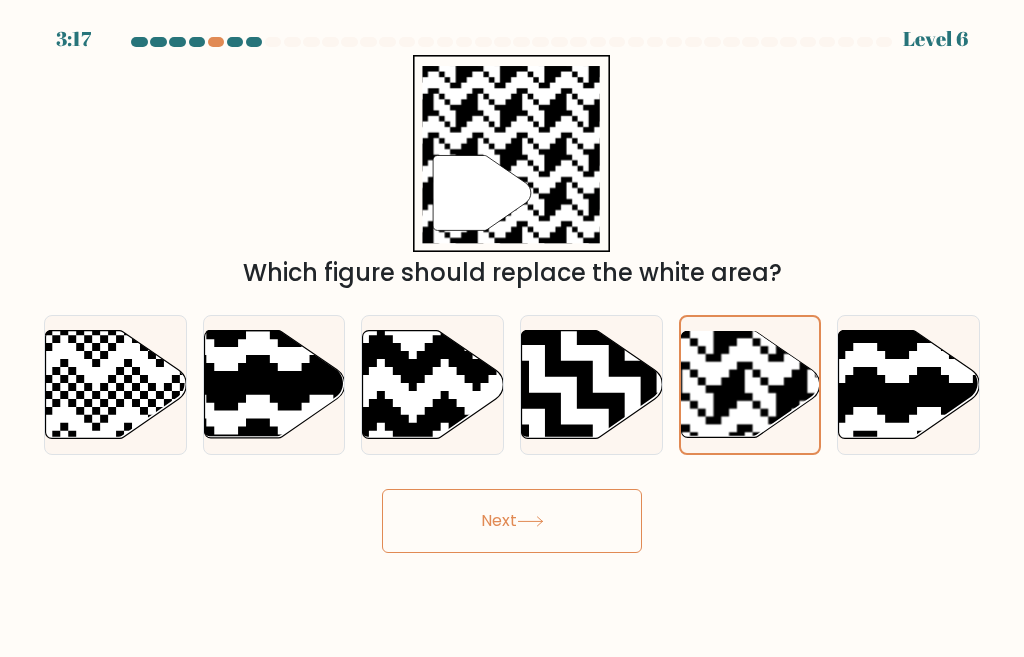 click on "Next" at bounding box center [512, 521] 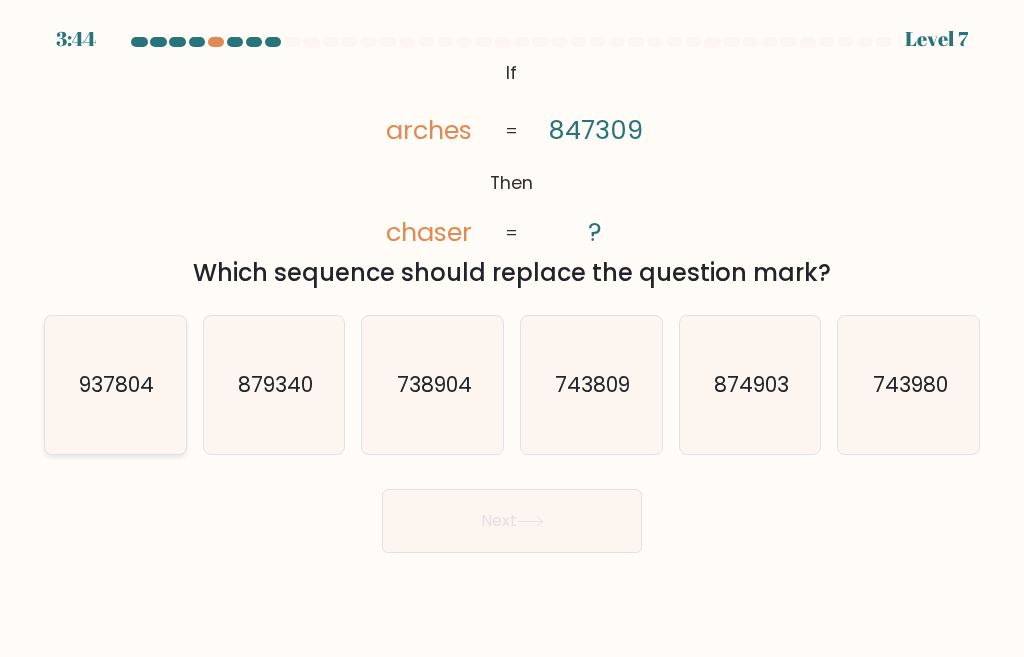 click on "937804" at bounding box center (116, 384) 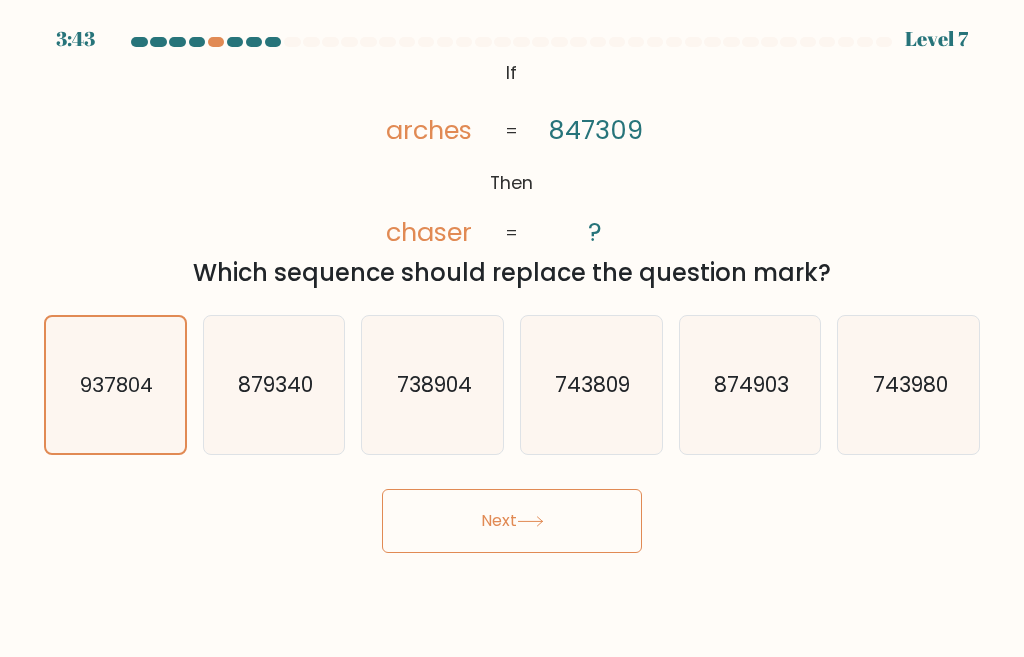 click on "Next" at bounding box center (512, 521) 